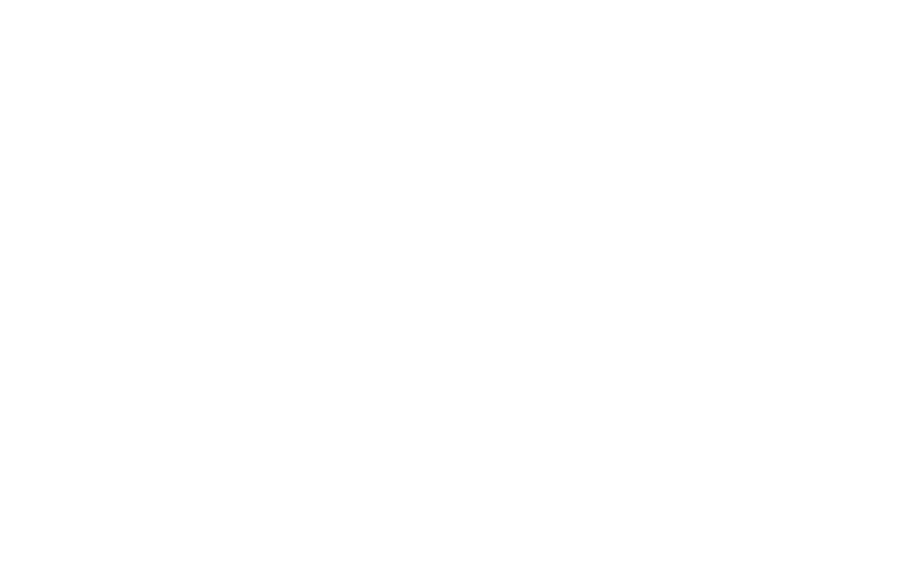 scroll, scrollTop: 0, scrollLeft: 0, axis: both 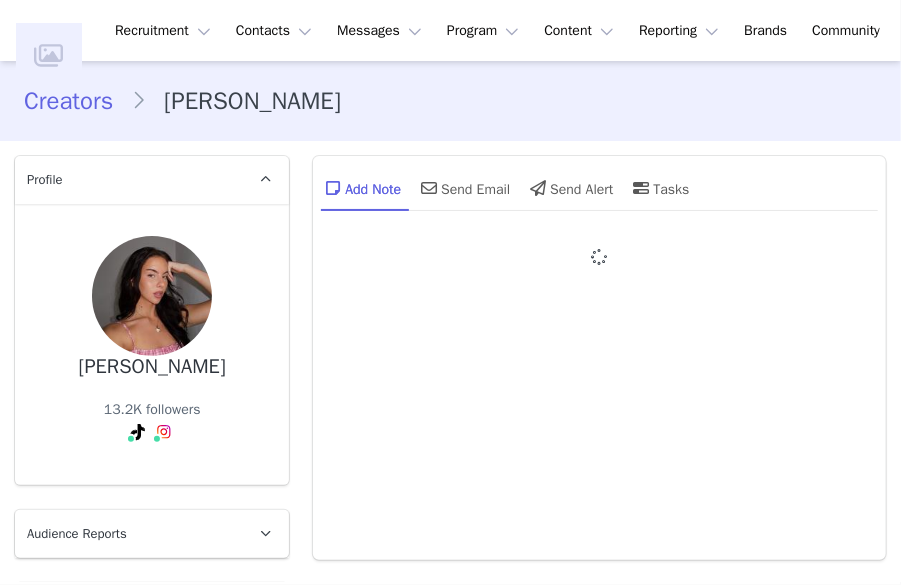 type on "+1 ([GEOGRAPHIC_DATA])" 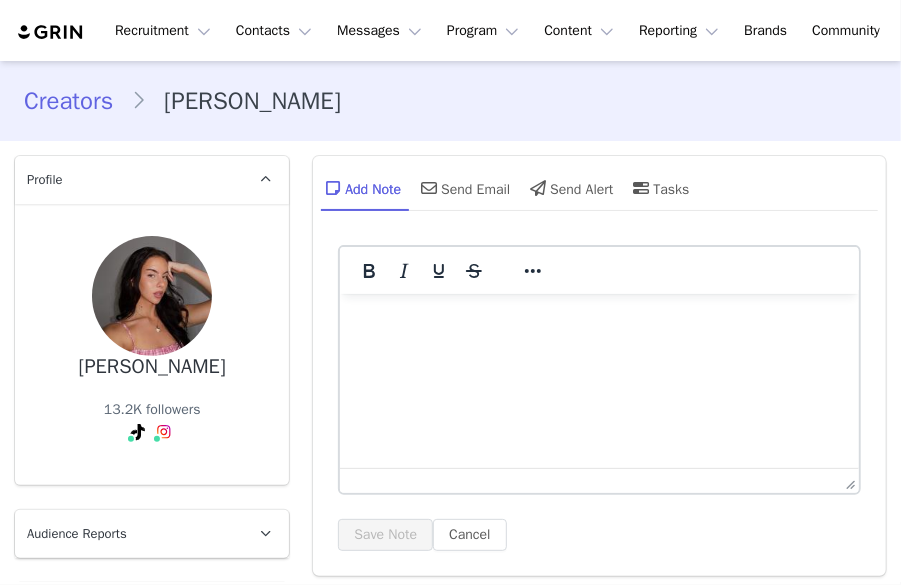 scroll, scrollTop: 0, scrollLeft: 0, axis: both 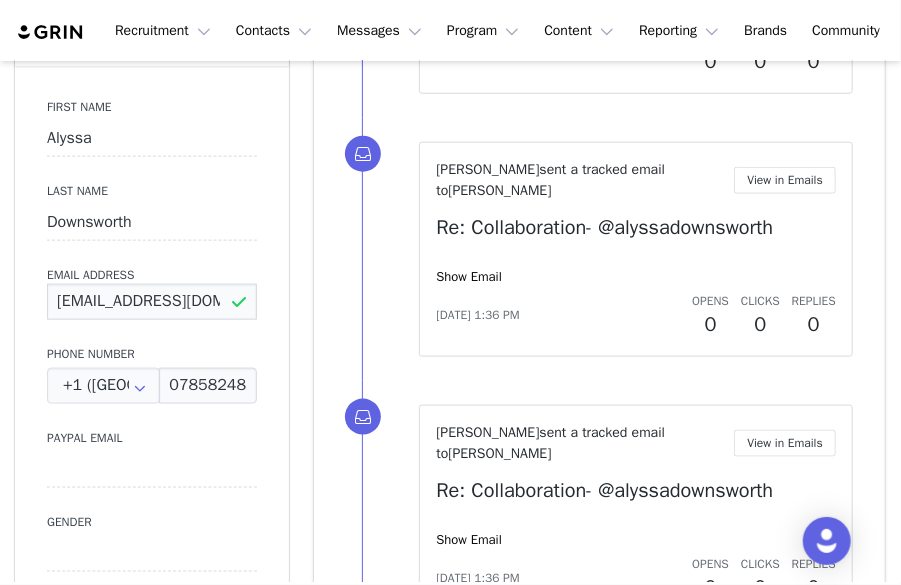 click on "alyssadownsworth@outlook.com" at bounding box center (152, 302) 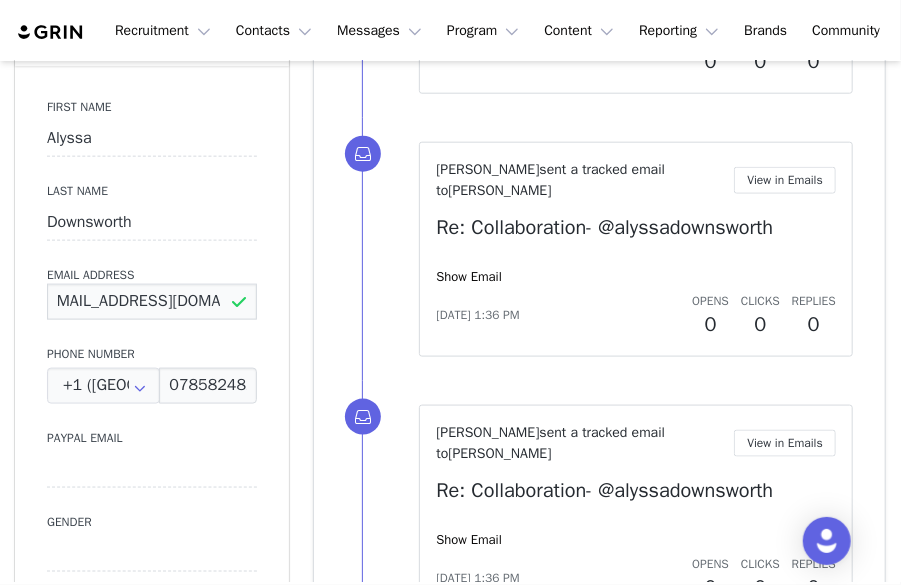 scroll, scrollTop: 0, scrollLeft: 0, axis: both 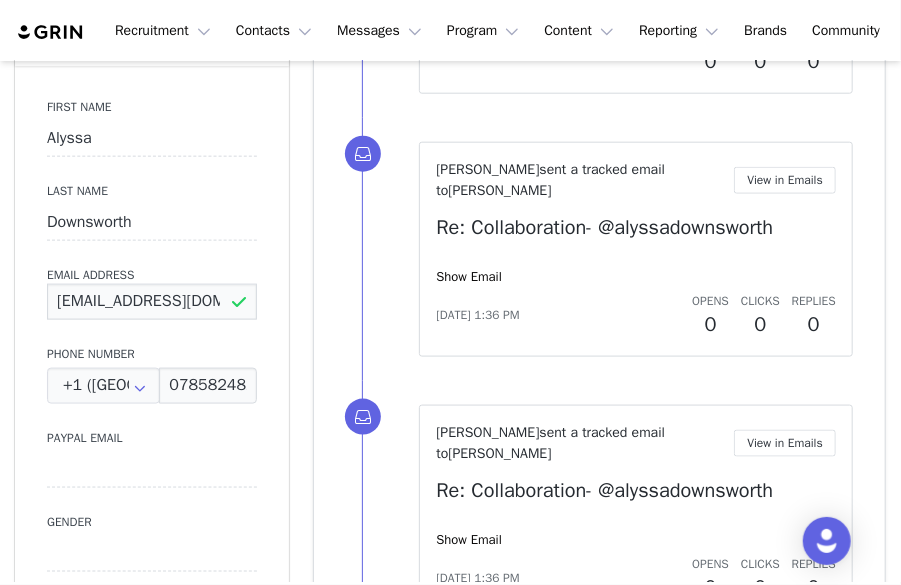 drag, startPoint x: 222, startPoint y: 301, endPoint x: 22, endPoint y: 311, distance: 200.24985 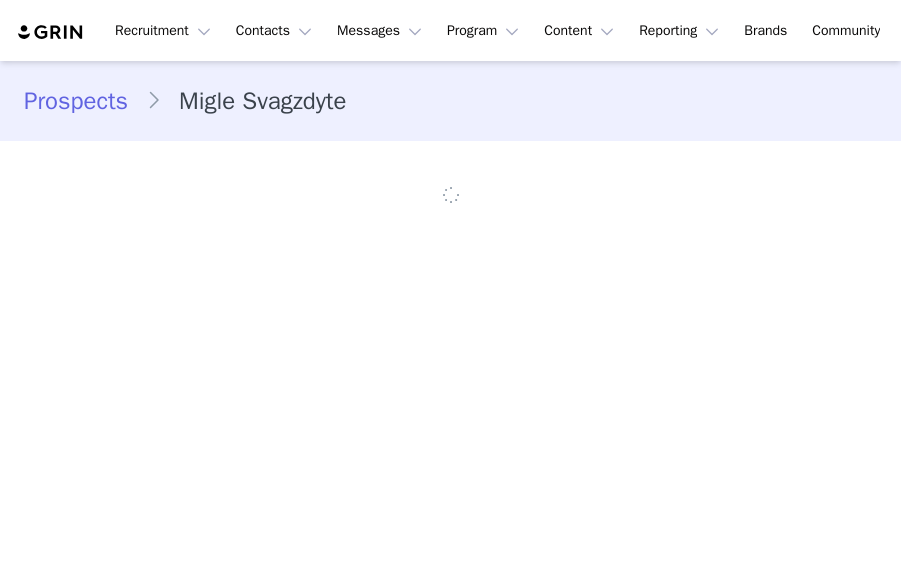 scroll, scrollTop: 0, scrollLeft: 0, axis: both 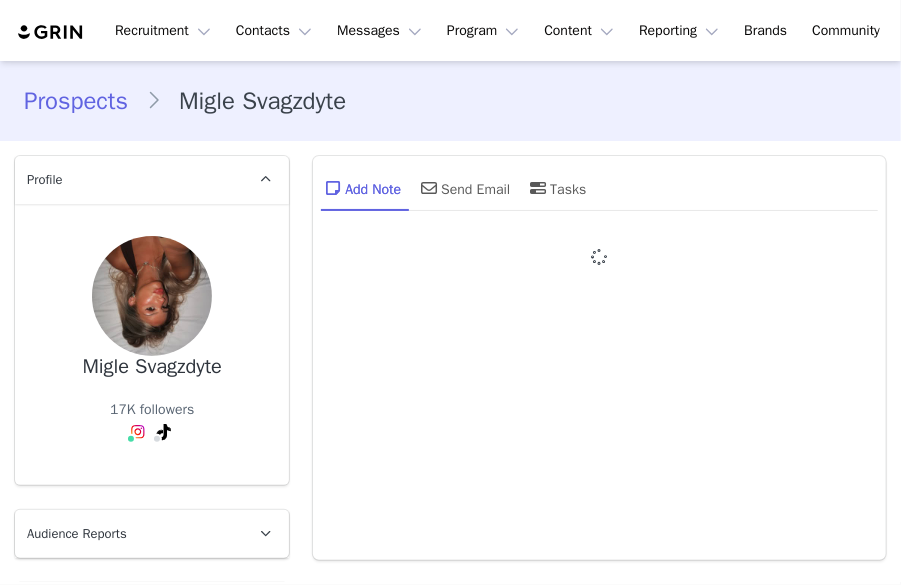 type on "+1 ([GEOGRAPHIC_DATA])" 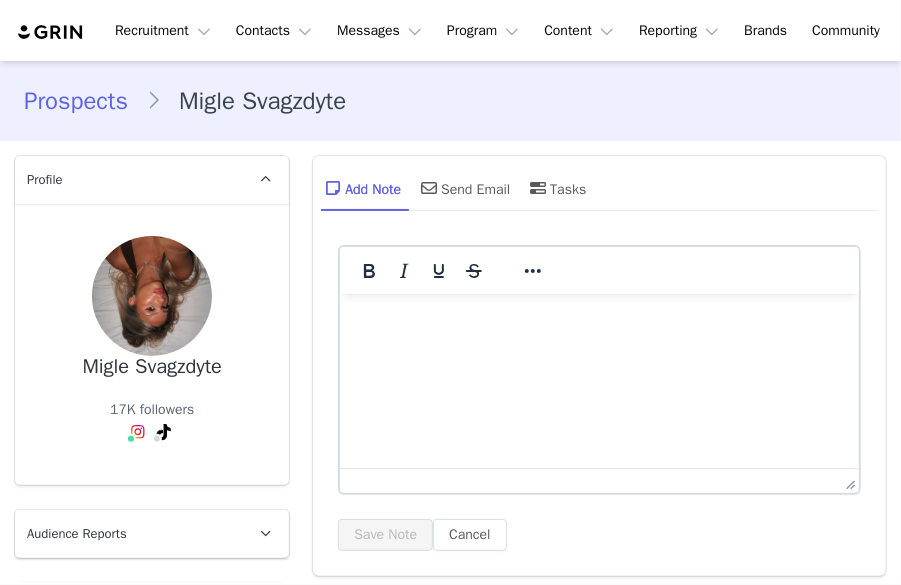 scroll, scrollTop: 460, scrollLeft: 0, axis: vertical 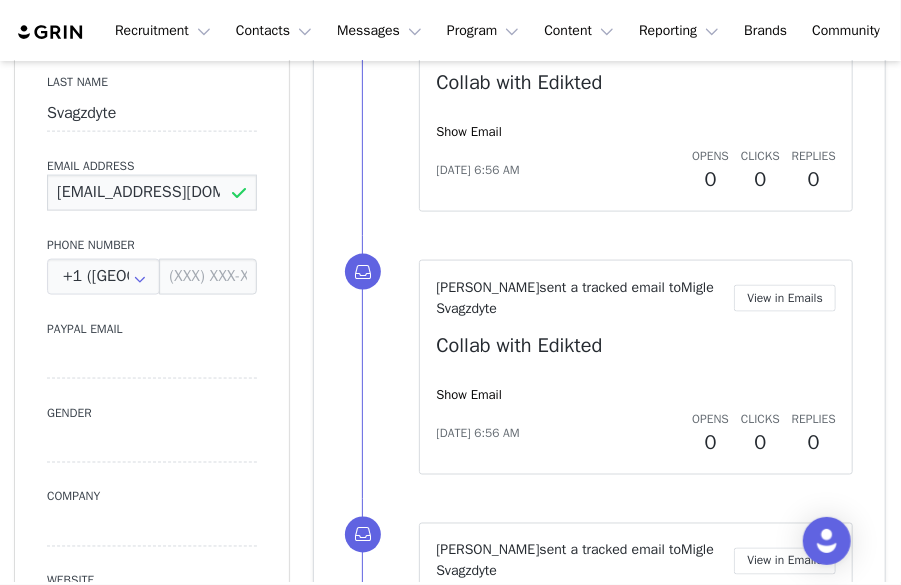 click on "miglesv1@gmail.com" at bounding box center (152, 193) 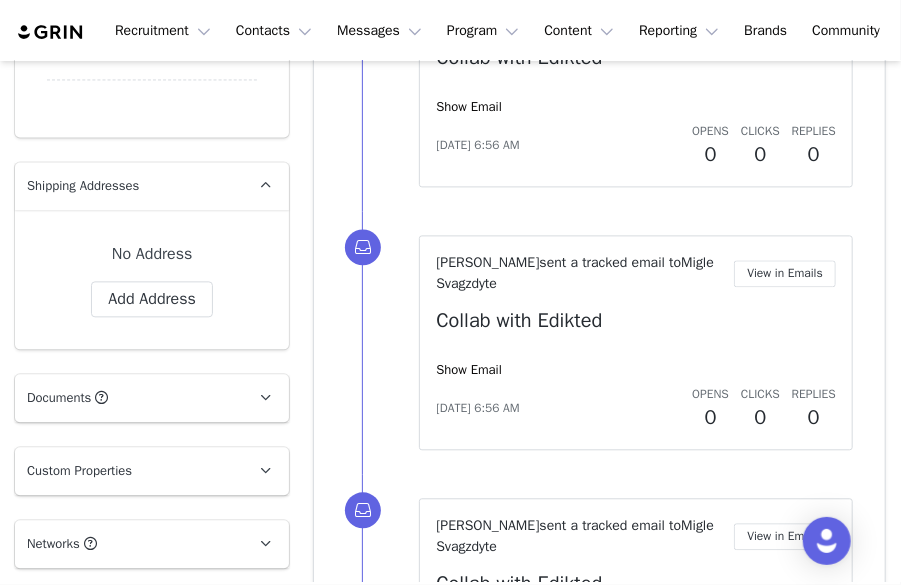 scroll, scrollTop: 1490, scrollLeft: 0, axis: vertical 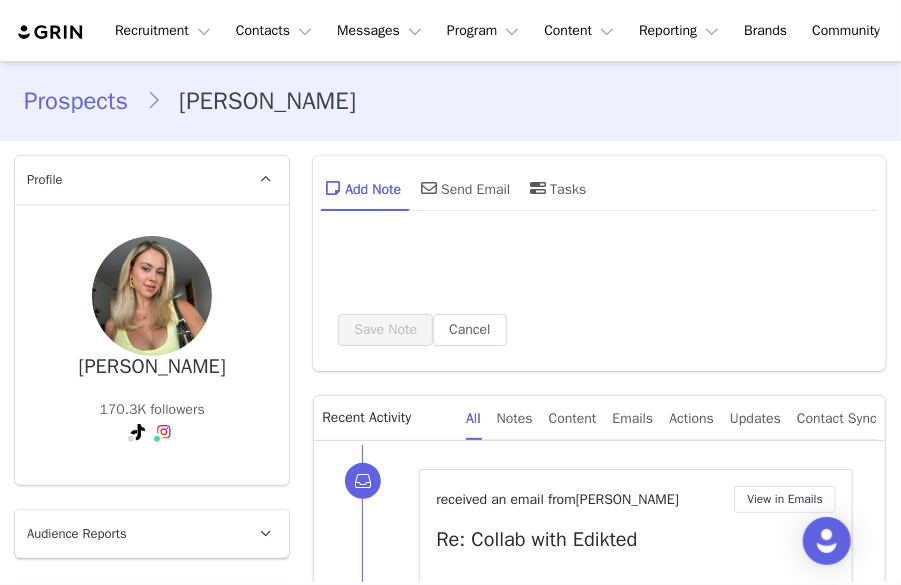 type on "+1 ([GEOGRAPHIC_DATA])" 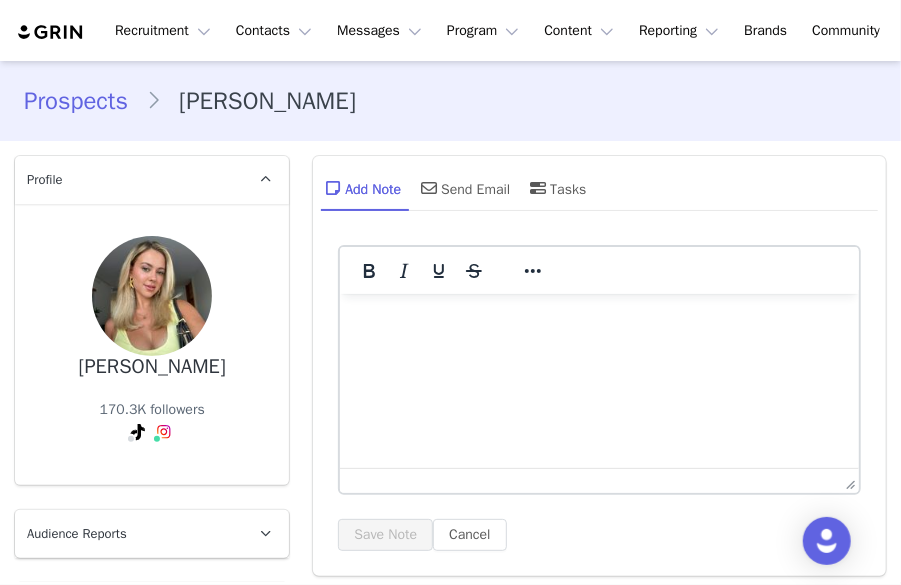 scroll, scrollTop: 0, scrollLeft: 0, axis: both 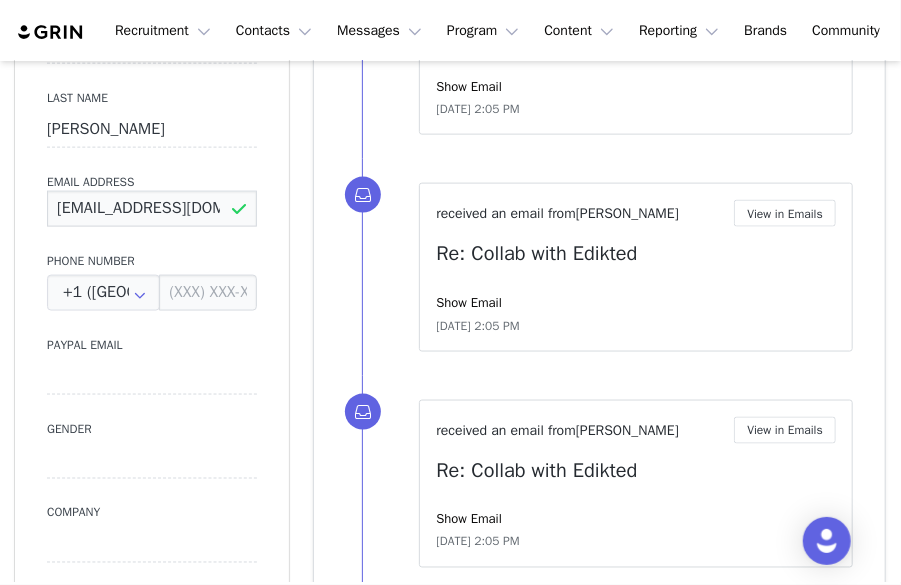 click on "[EMAIL_ADDRESS][DOMAIN_NAME]" at bounding box center [152, 209] 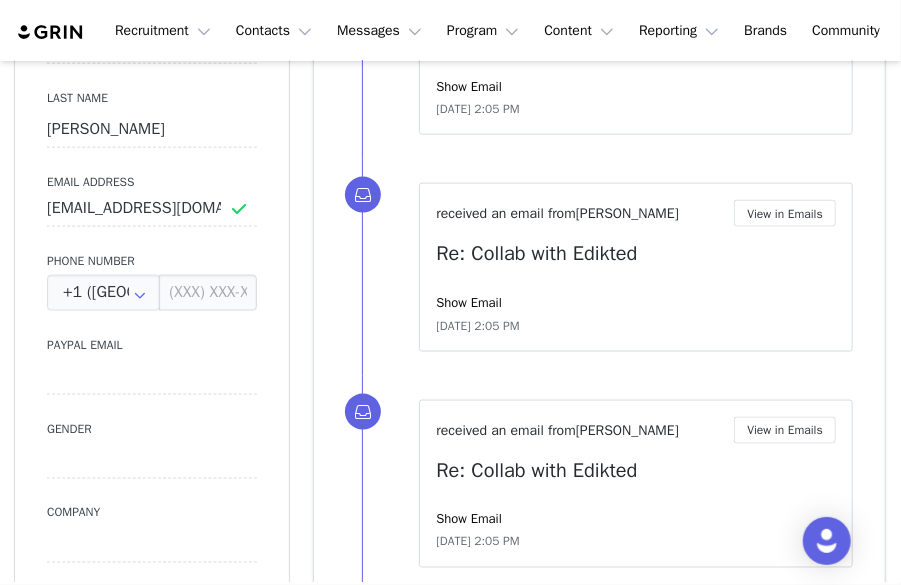 click on "First Name  Maia  Last Name  Andrews Email Address maia7andrews@gmail.com  Phone Number  +1 (United States) +93 (Afghanistan) +358 (Aland Islands) +355 (Albania) +213 (Algeria) +376 (Andorra) +244 (Angola) +1264 (Anguilla) +1268 (Antigua And Barbuda) +54 (Argentina) +374 (Armenia) +297 (Aruba) +61 (Australia) +43 (Austria) +994 (Azerbaijan) +1242 (Bahamas) +973 (Bahrain) +880 (Bangladesh) +1246 (Barbados) +375 (Belarus) +32 (Belgium) +501 (Belize) +229 (Benin) +1441 (Bermuda) +975 (Bhutan) +591 (Bolivia) +599 (Bonaire, Sint Eustatius and Saba) +387 (Bosnia And Herzegovina) +267 (Botswana) +0 (Bouvet Island) +55 (Brazil) +673 (Brunei) +359 (Bulgaria) +226 (Burkina Faso) +257 (Burundi) +855 (Cambodia) +1 (Canada) +238 (Cape Verde) +1345 (Cayman Islands) +236 (Central African Republic) +235 (Chad) +56 (Chile) +86 (China) +61 (Christmas Island) +672 (Cocos (Keeling) Islands) +57 (Colombia) +269 (Comoros) +242 (Congo) +243 (Congo, The Democratic Republic Of The) +682 (Cook Islands) +506 (Costa Rica) +53 (Cuba)" at bounding box center [152, 338] 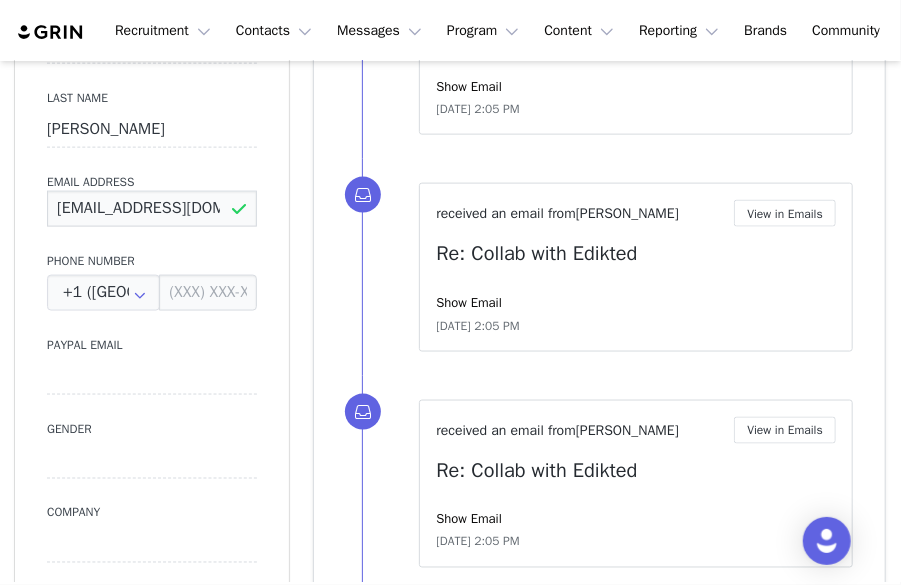click on "maia7andrews@gmail.com" at bounding box center [152, 209] 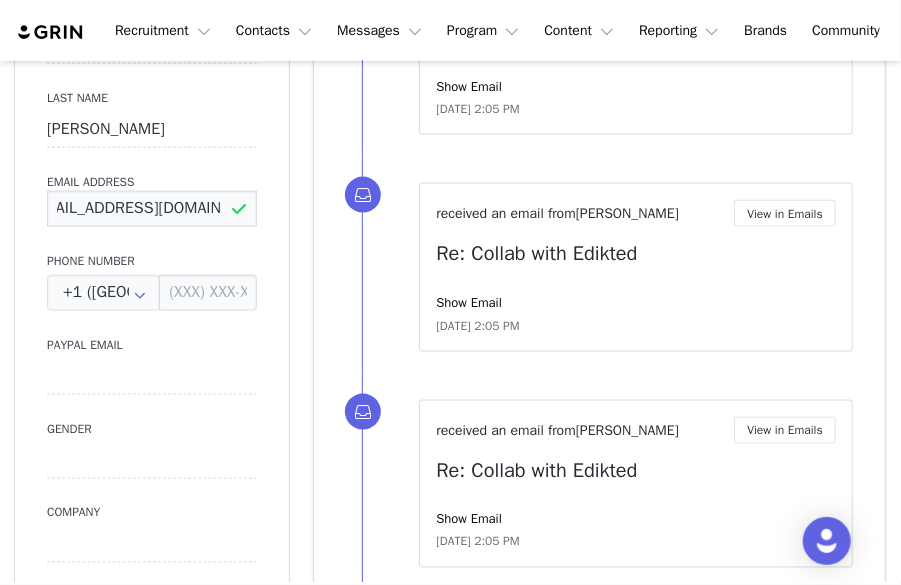 scroll, scrollTop: 0, scrollLeft: 0, axis: both 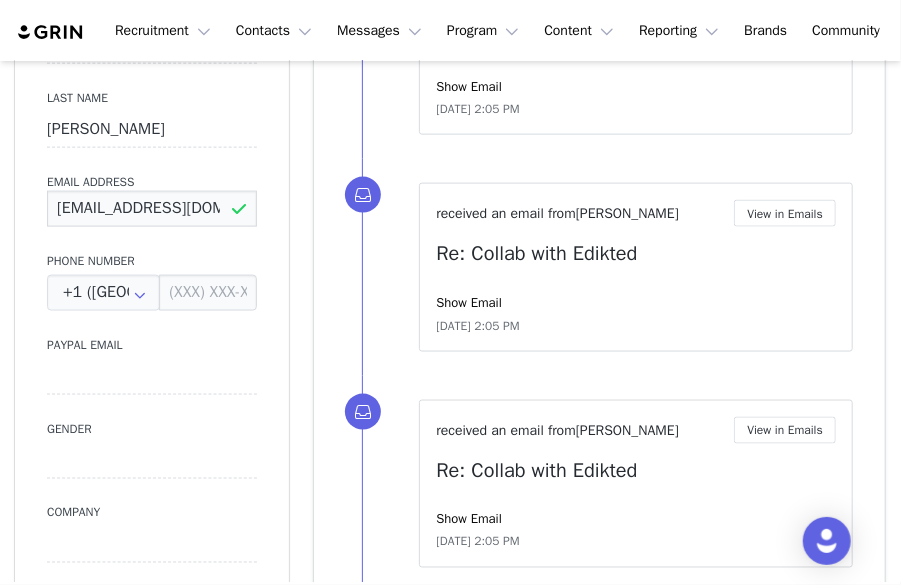 drag, startPoint x: 224, startPoint y: 213, endPoint x: 51, endPoint y: 213, distance: 173 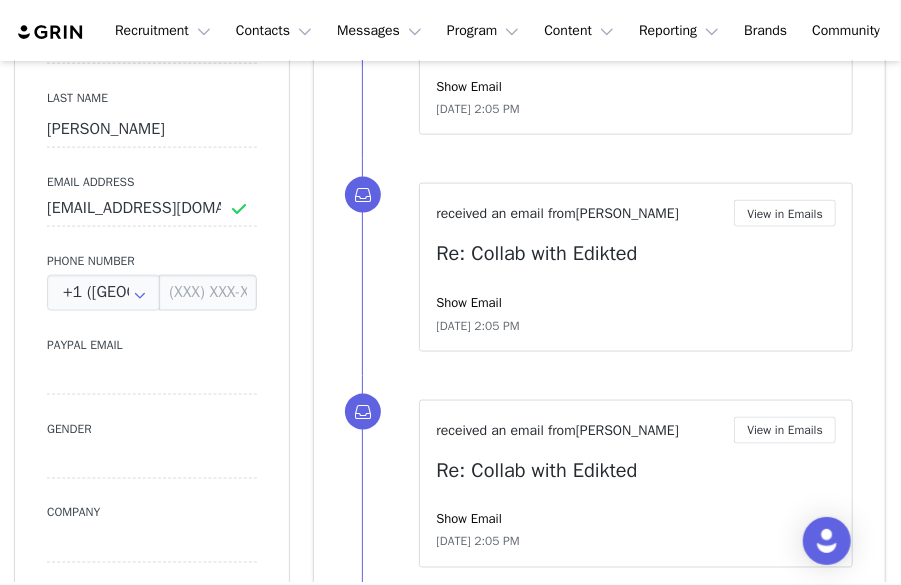 click on "First Name  Maia  Last Name  Andrews Email Address maia7andrews@gmail.com  Phone Number  +1 (United States) +93 (Afghanistan) +358 (Aland Islands) +355 (Albania) +213 (Algeria) +376 (Andorra) +244 (Angola) +1264 (Anguilla) +1268 (Antigua And Barbuda) +54 (Argentina) +374 (Armenia) +297 (Aruba) +61 (Australia) +43 (Austria) +994 (Azerbaijan) +1242 (Bahamas) +973 (Bahrain) +880 (Bangladesh) +1246 (Barbados) +375 (Belarus) +32 (Belgium) +501 (Belize) +229 (Benin) +1441 (Bermuda) +975 (Bhutan) +591 (Bolivia) +599 (Bonaire, Sint Eustatius and Saba) +387 (Bosnia And Herzegovina) +267 (Botswana) +0 (Bouvet Island) +55 (Brazil) +673 (Brunei) +359 (Bulgaria) +226 (Burkina Faso) +257 (Burundi) +855 (Cambodia) +1 (Canada) +238 (Cape Verde) +1345 (Cayman Islands) +236 (Central African Republic) +235 (Chad) +56 (Chile) +86 (China) +61 (Christmas Island) +672 (Cocos (Keeling) Islands) +57 (Colombia) +269 (Comoros) +242 (Congo) +243 (Congo, The Democratic Republic Of The) +682 (Cook Islands) +506 (Costa Rica) +53 (Cuba)" at bounding box center (152, 338) 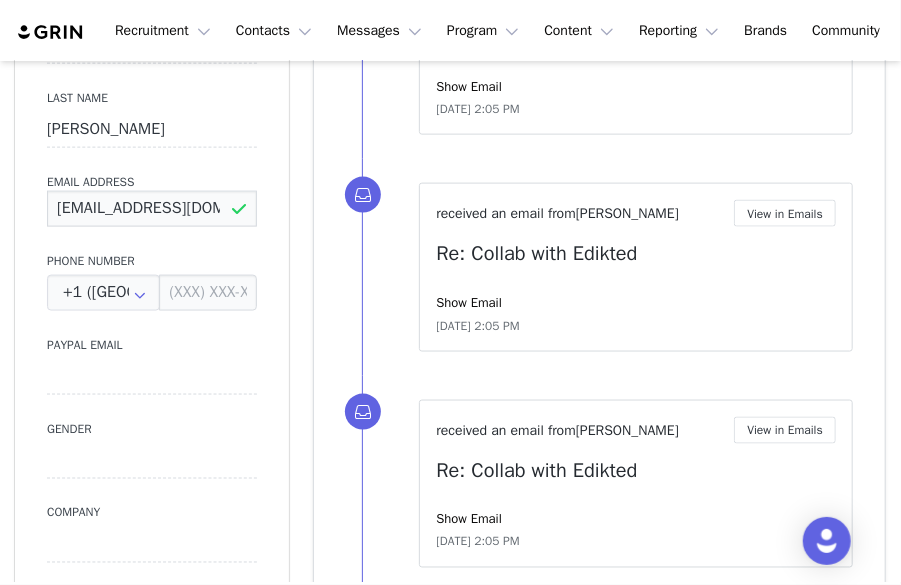 scroll, scrollTop: 0, scrollLeft: 30, axis: horizontal 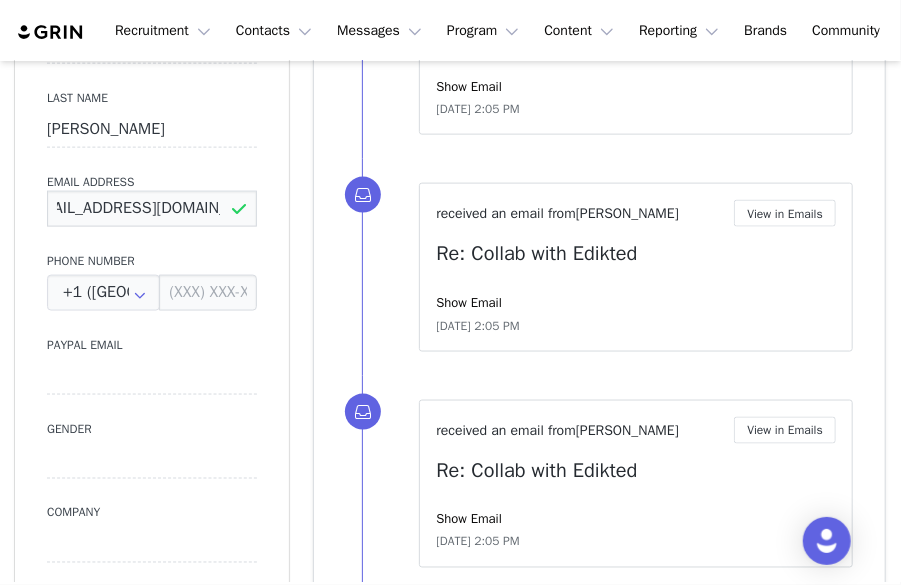 drag, startPoint x: 47, startPoint y: 209, endPoint x: 332, endPoint y: 213, distance: 285.02808 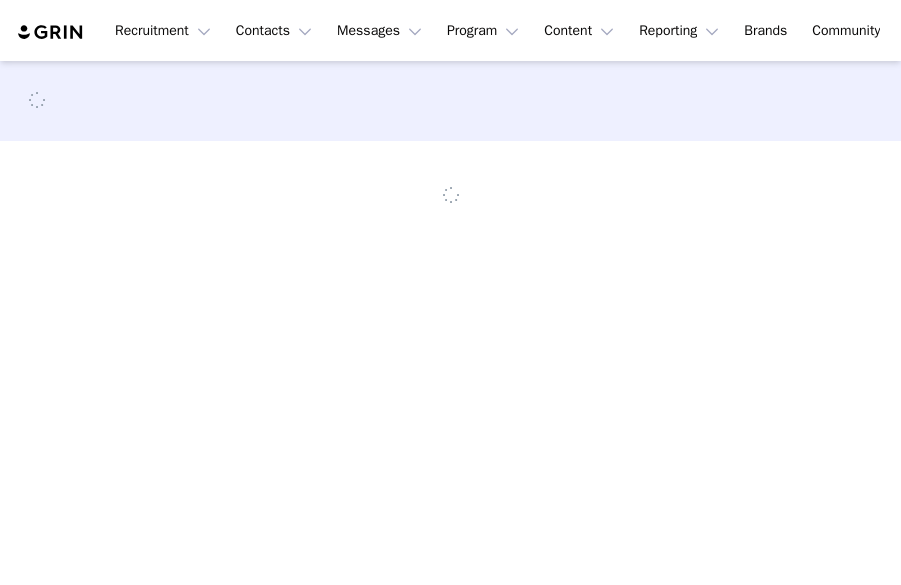 scroll, scrollTop: 0, scrollLeft: 0, axis: both 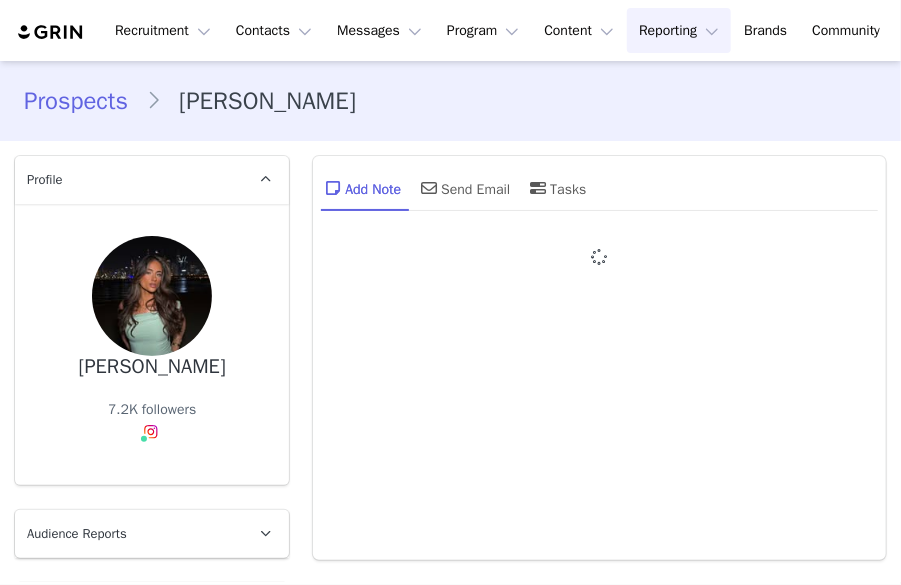 type on "+1 ([GEOGRAPHIC_DATA])" 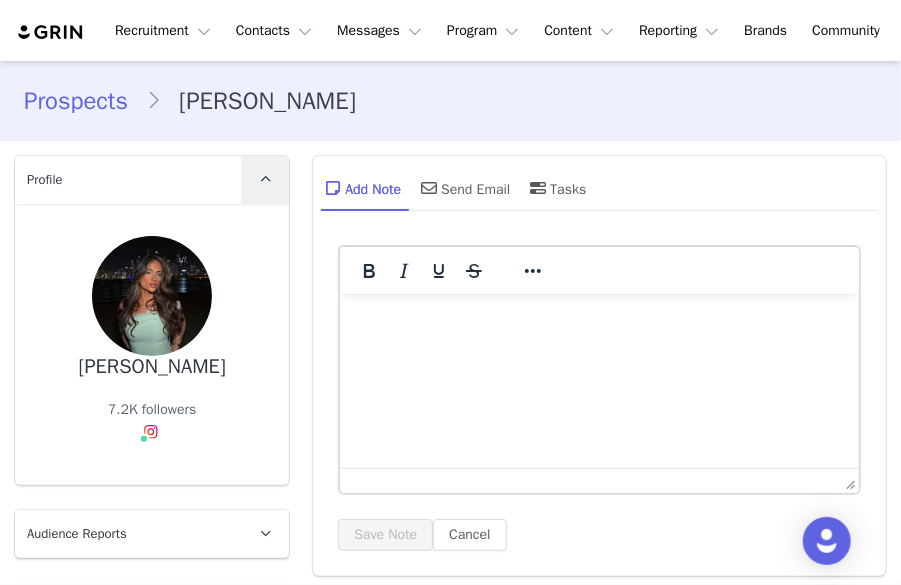 scroll, scrollTop: 0, scrollLeft: 0, axis: both 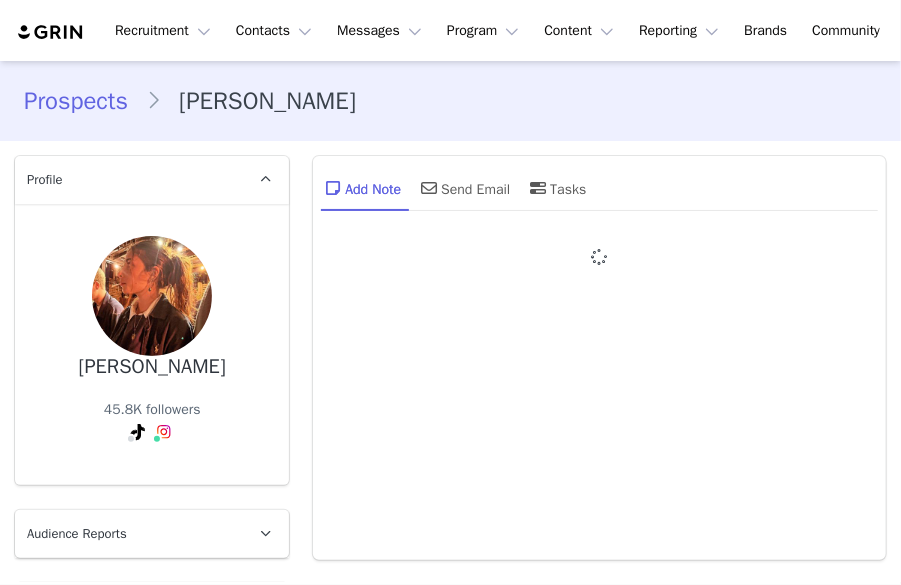 type on "+1 ([GEOGRAPHIC_DATA])" 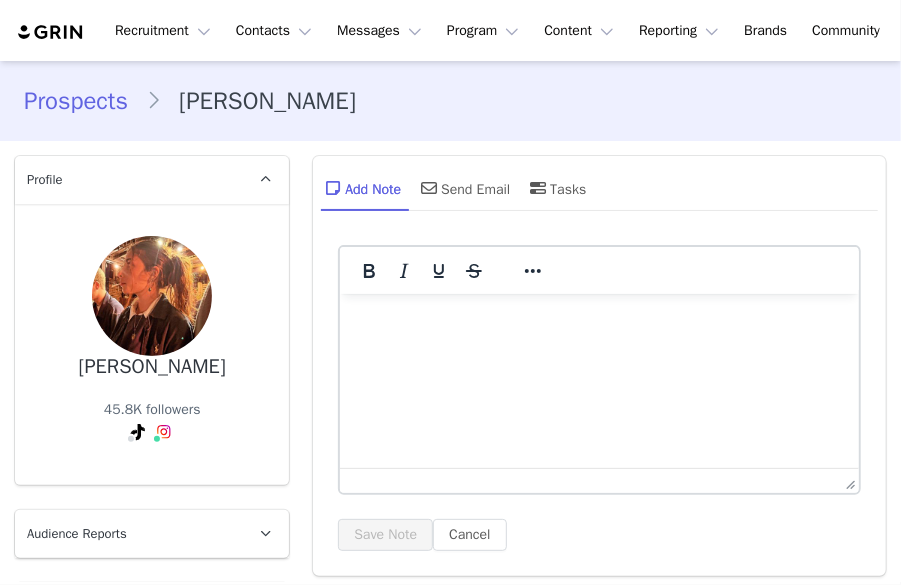 scroll, scrollTop: 0, scrollLeft: 0, axis: both 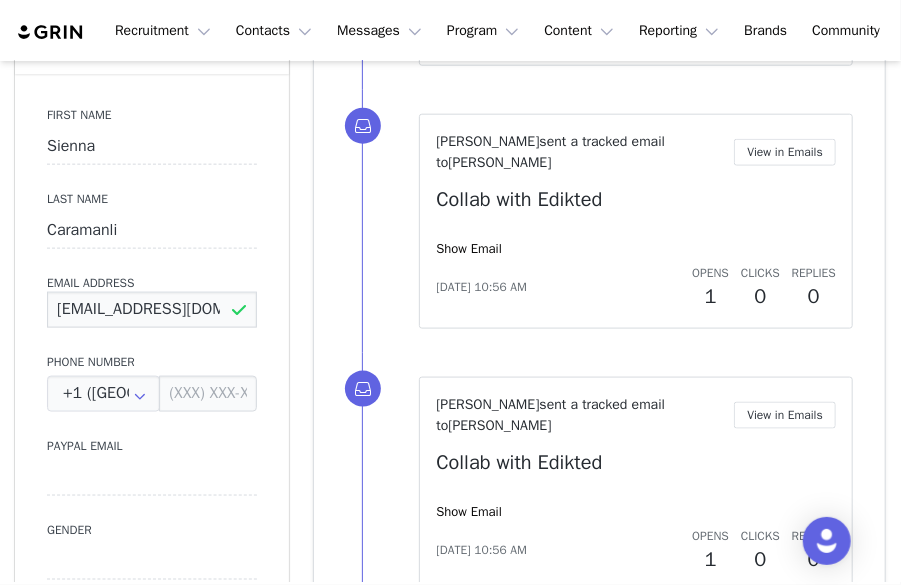 click on "[EMAIL_ADDRESS][DOMAIN_NAME]" at bounding box center [152, 310] 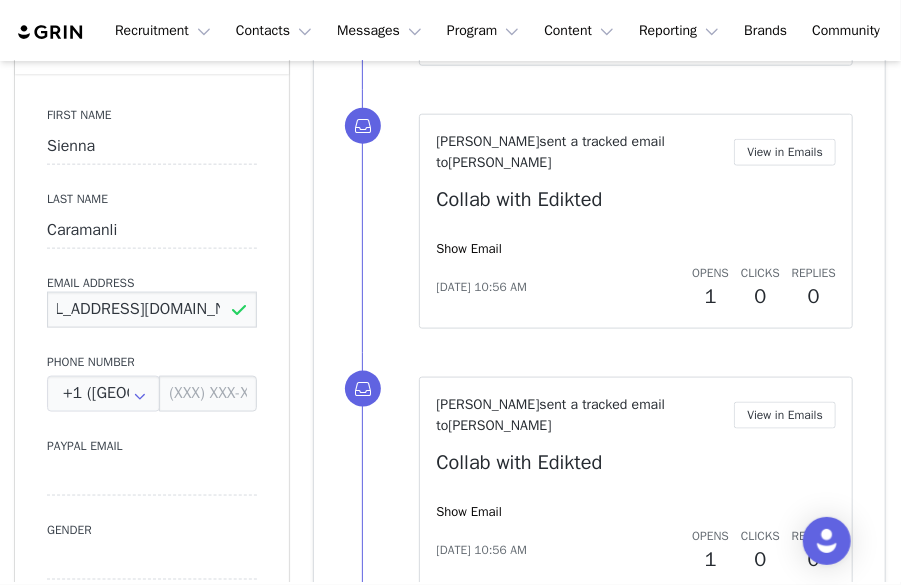 drag, startPoint x: 56, startPoint y: 305, endPoint x: 294, endPoint y: 319, distance: 238.4114 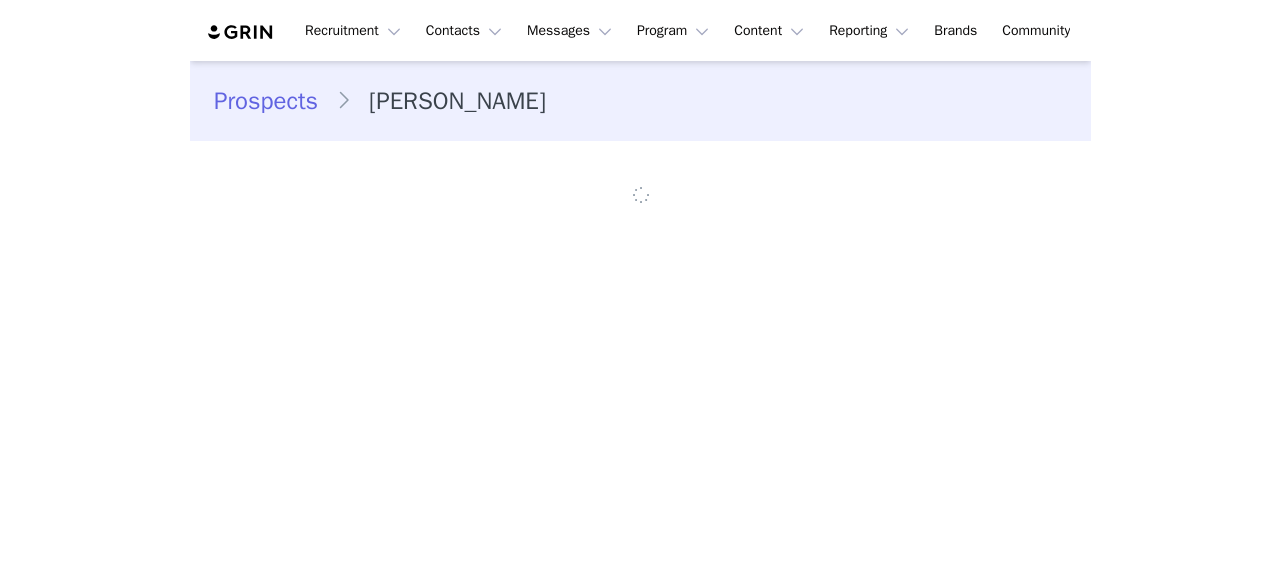 scroll, scrollTop: 0, scrollLeft: 0, axis: both 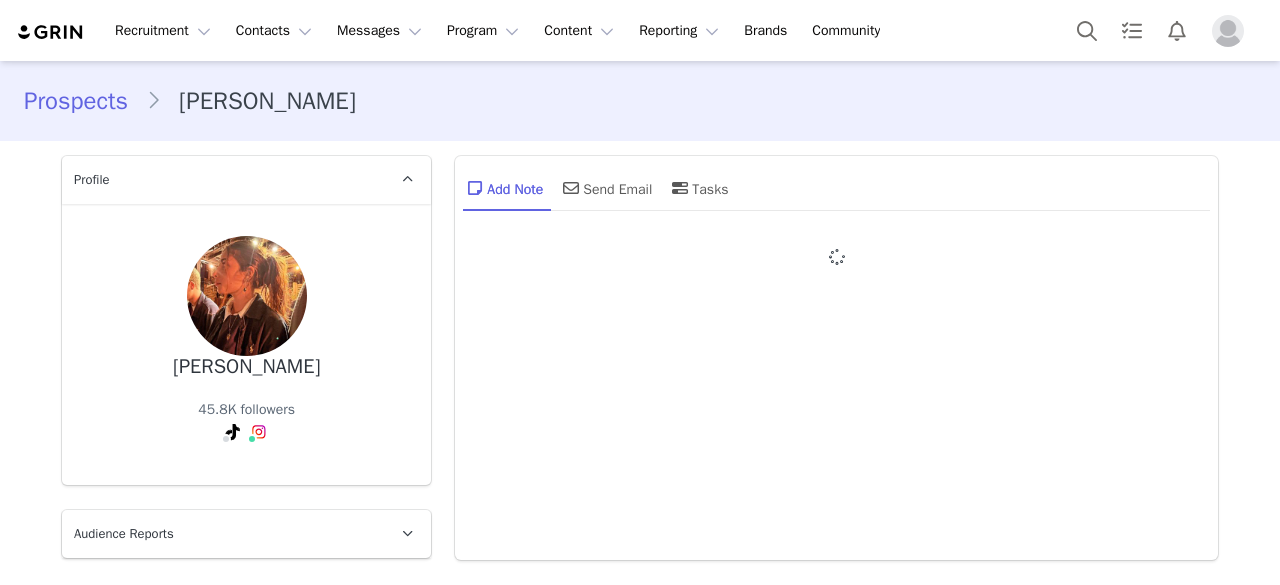 type on "+1 ([GEOGRAPHIC_DATA])" 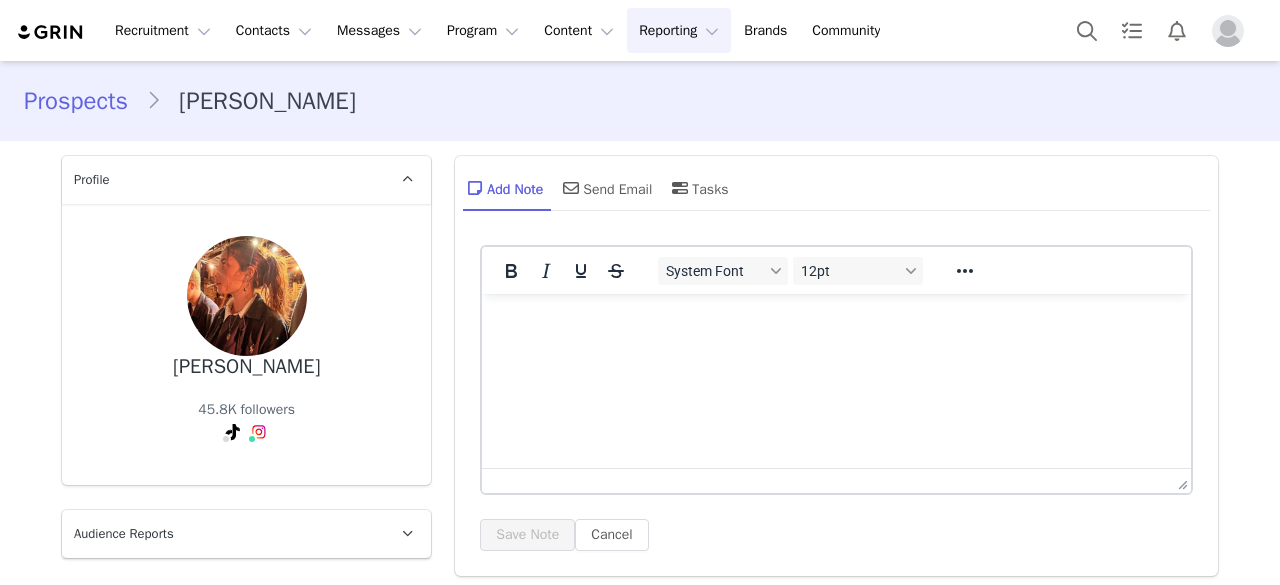 scroll, scrollTop: 0, scrollLeft: 0, axis: both 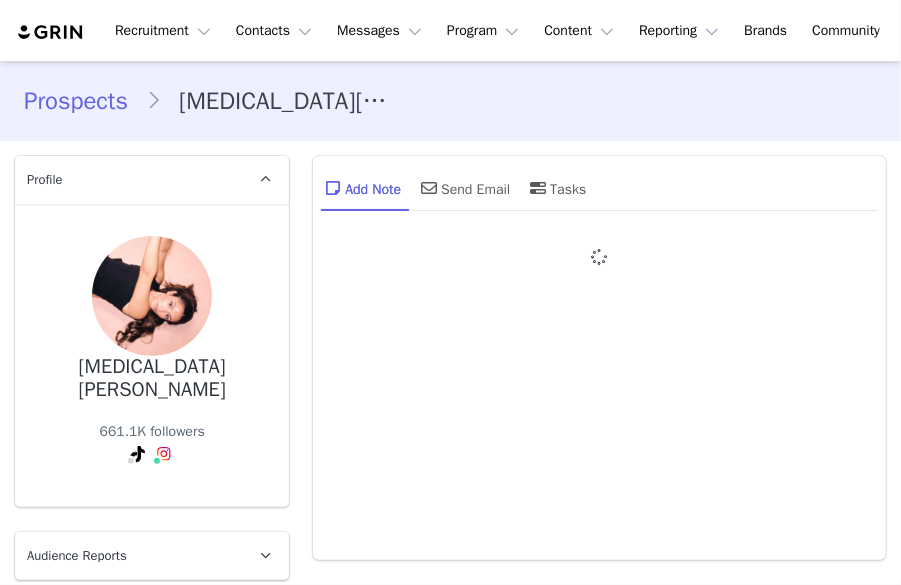 type on "+1 ([GEOGRAPHIC_DATA])" 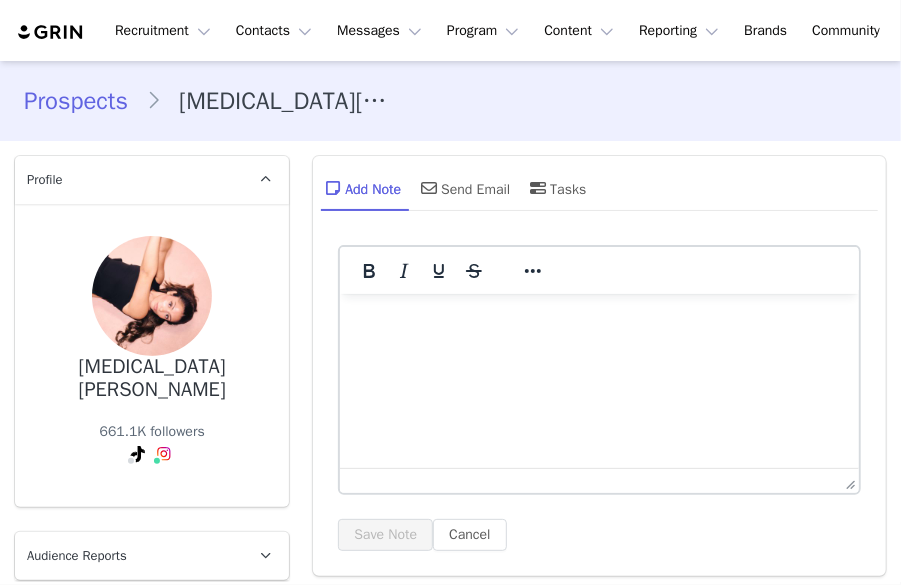 scroll, scrollTop: 0, scrollLeft: 0, axis: both 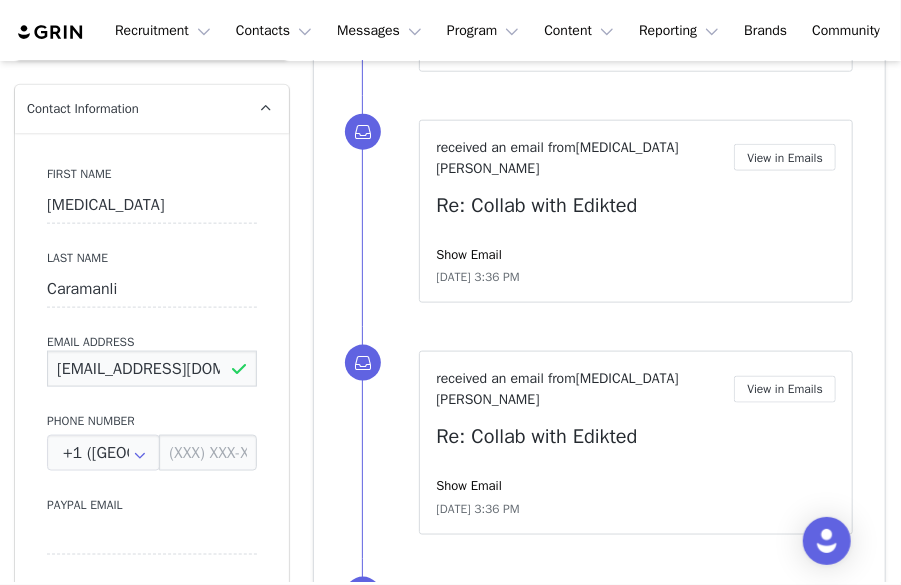 click on "[EMAIL_ADDRESS][DOMAIN_NAME]" at bounding box center (152, 369) 